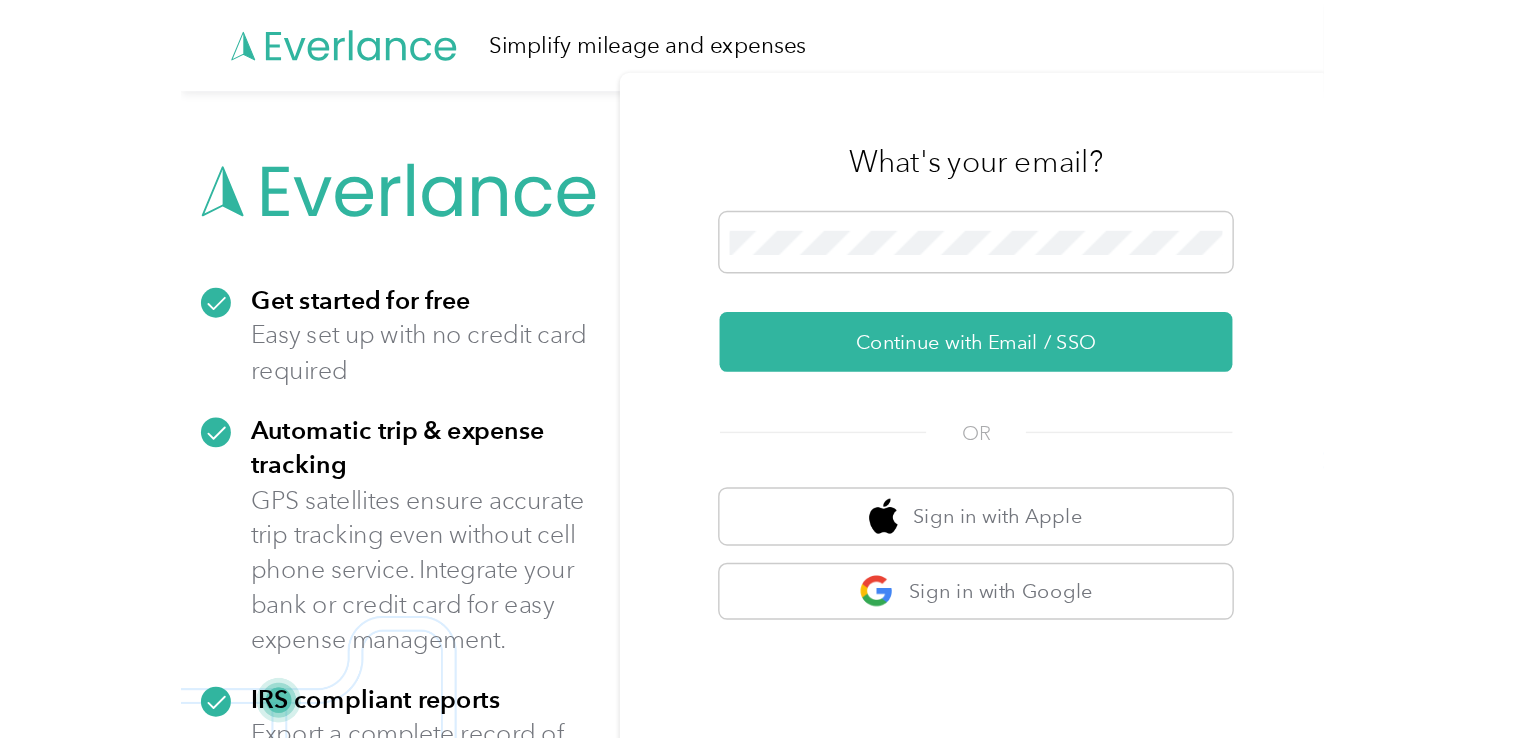 scroll, scrollTop: 0, scrollLeft: 0, axis: both 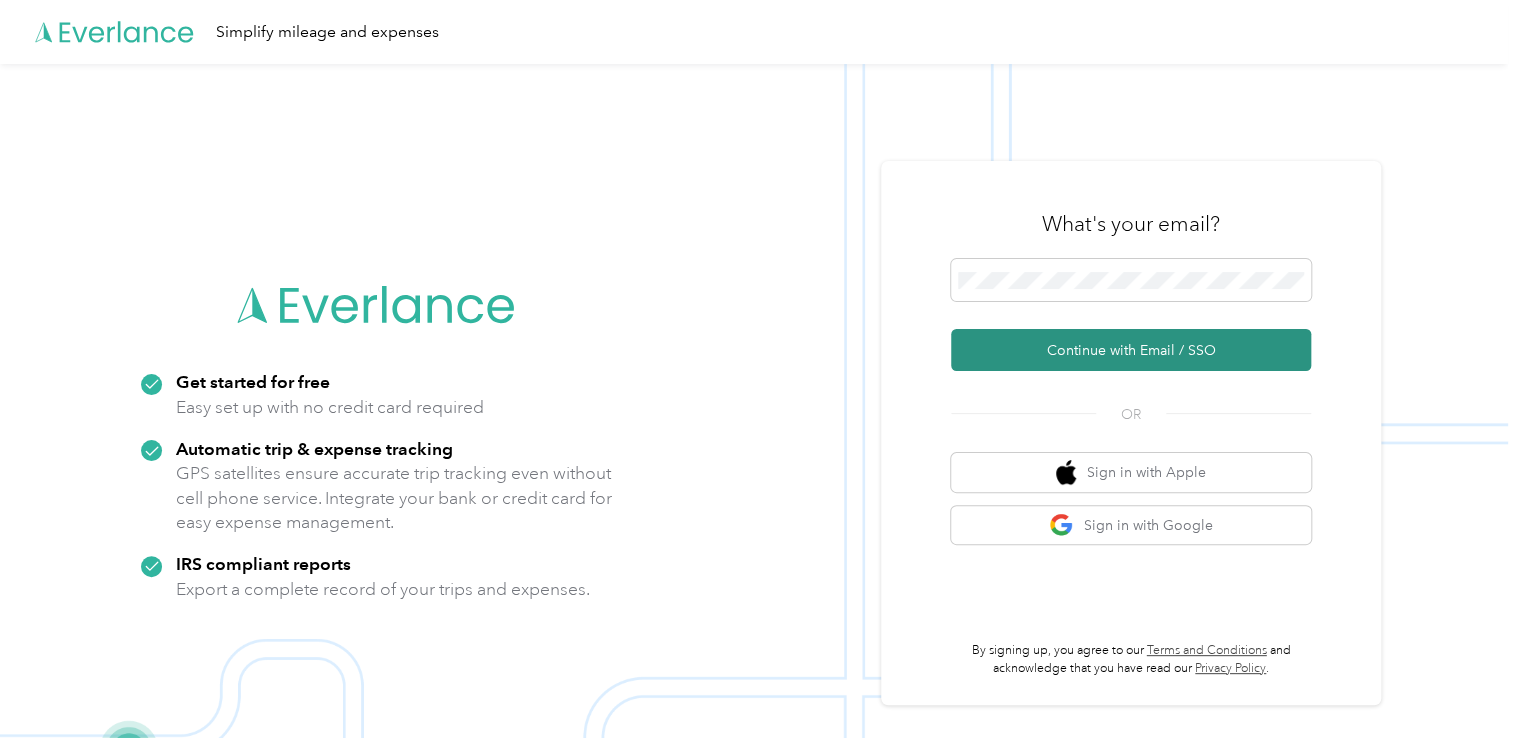 click on "Continue with Email / SSO" at bounding box center (1131, 350) 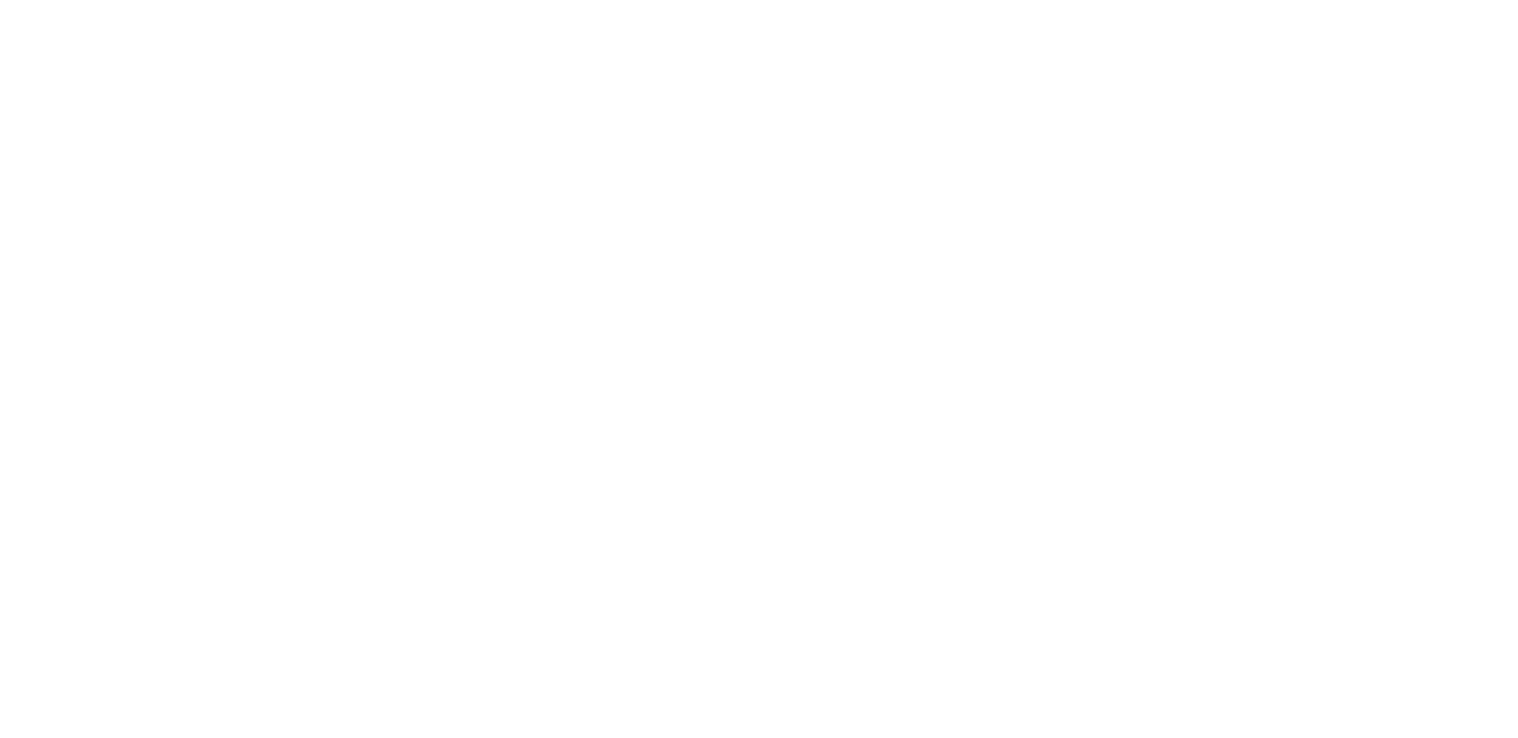 scroll, scrollTop: 0, scrollLeft: 0, axis: both 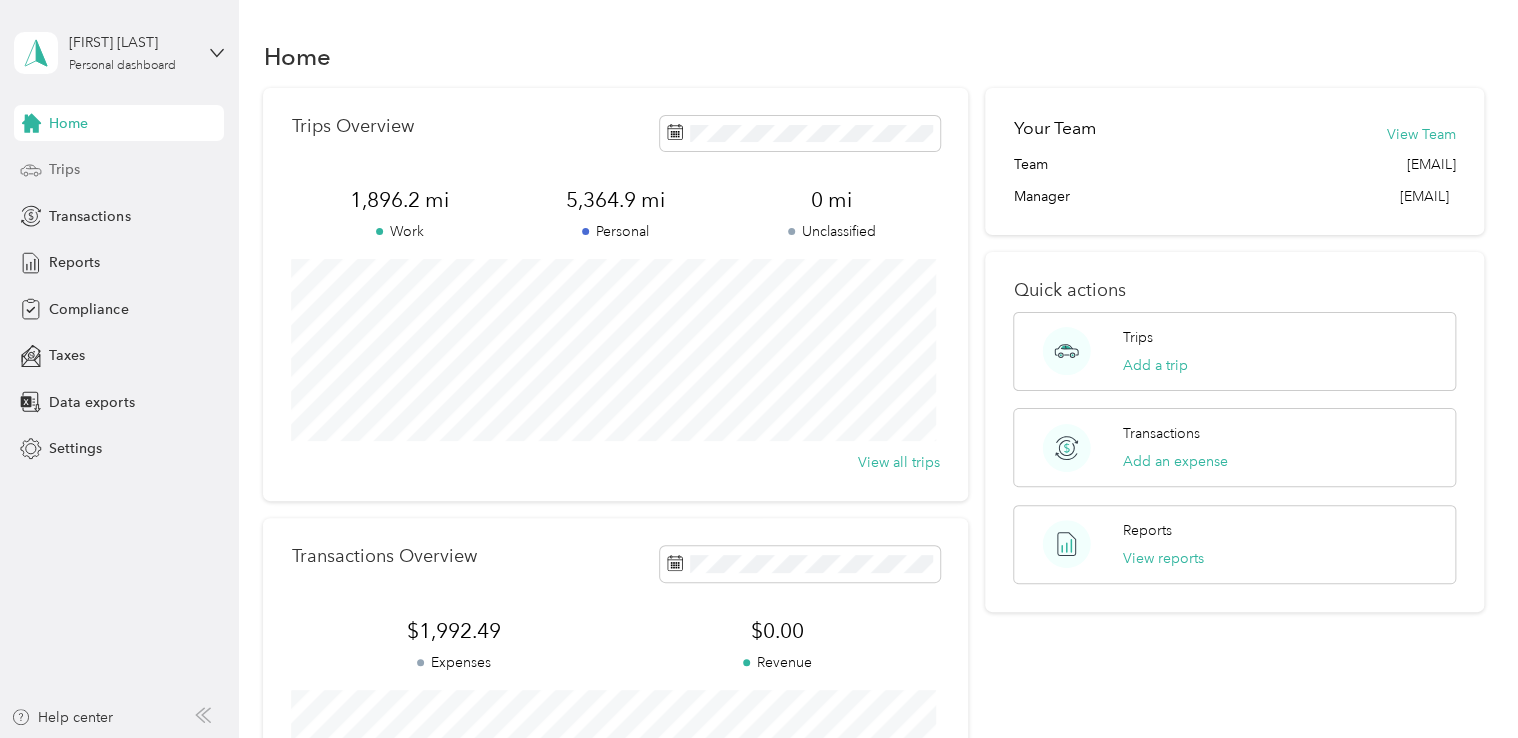 click on "Trips" at bounding box center (64, 169) 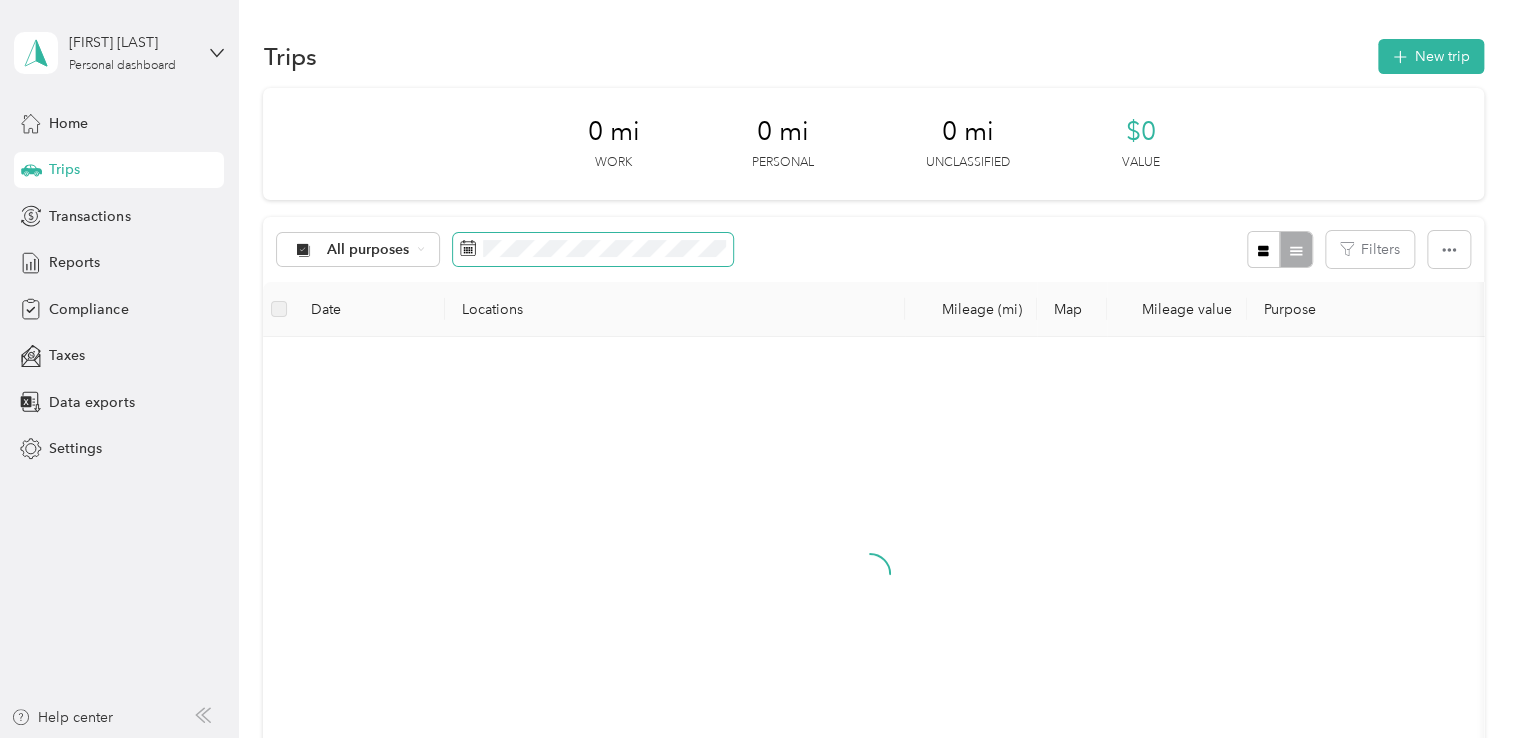 click at bounding box center (593, 250) 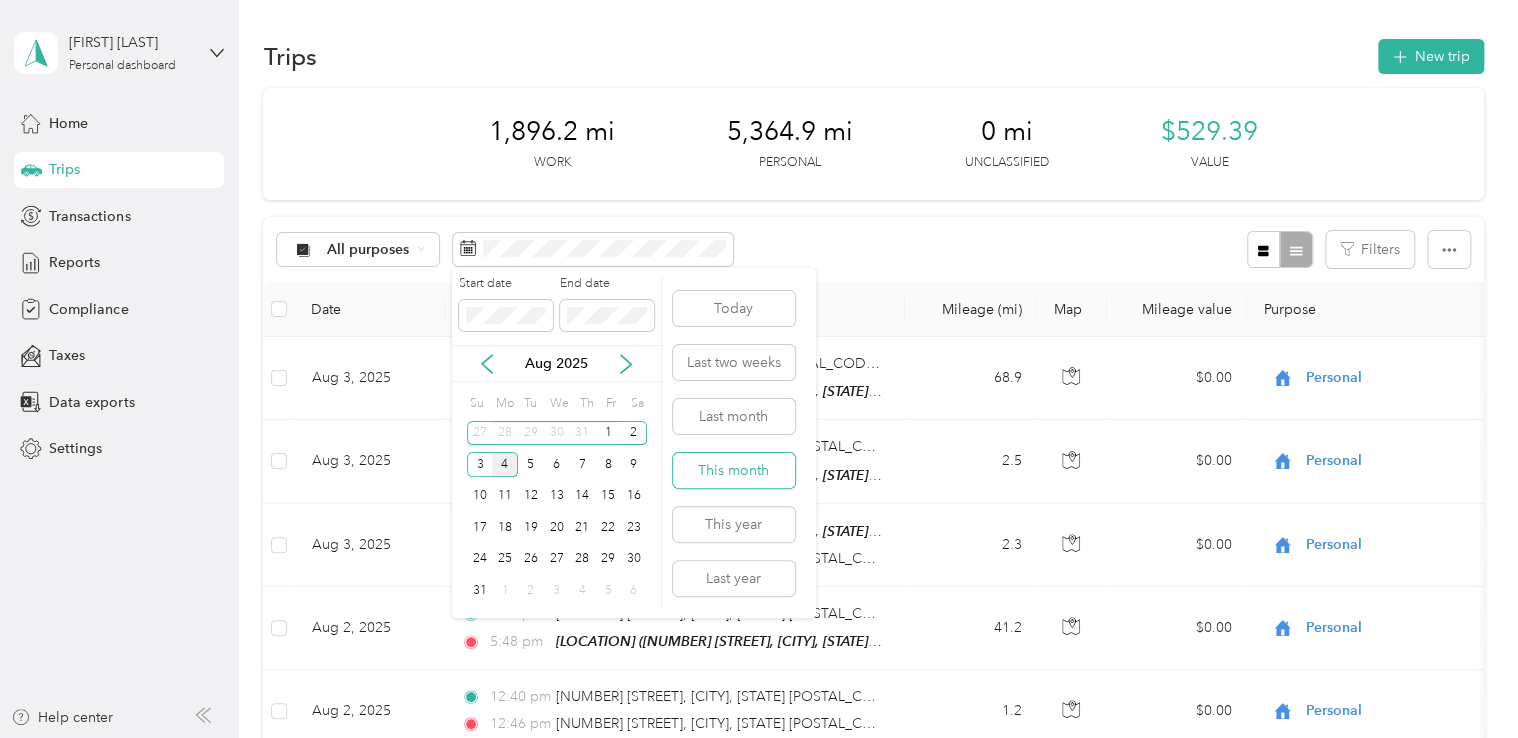 click on "This month" at bounding box center (734, 470) 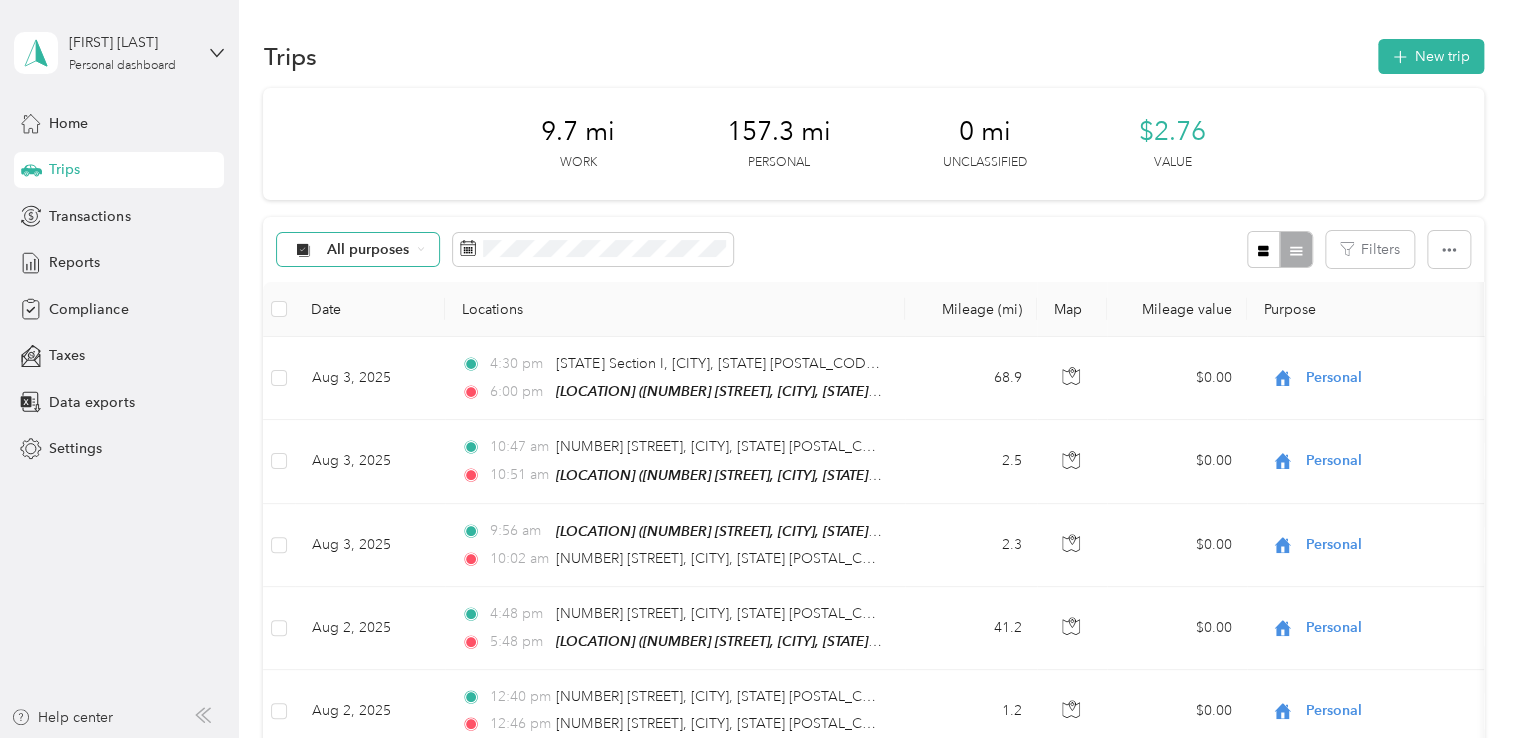 click 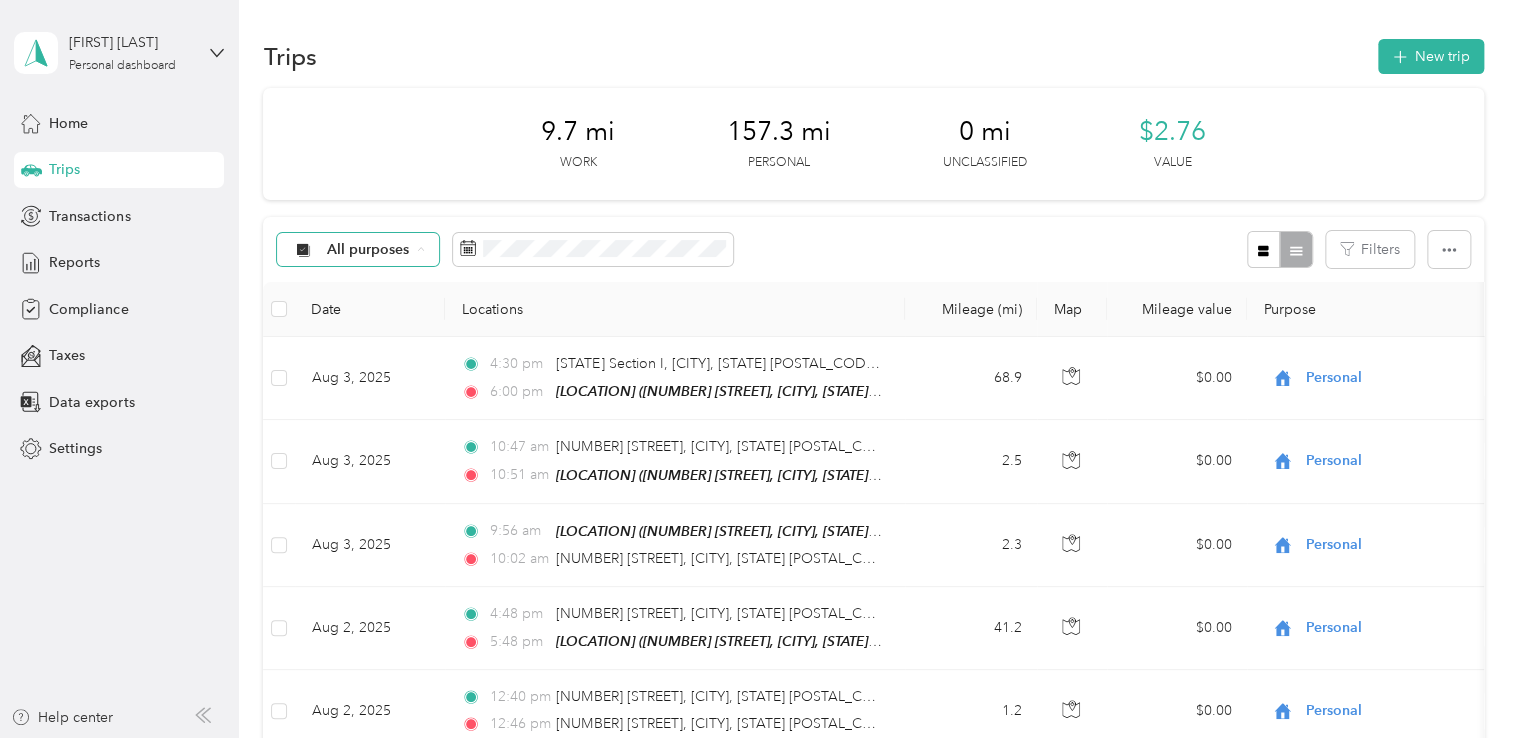 click on "Convergint Technologies" at bounding box center (409, 355) 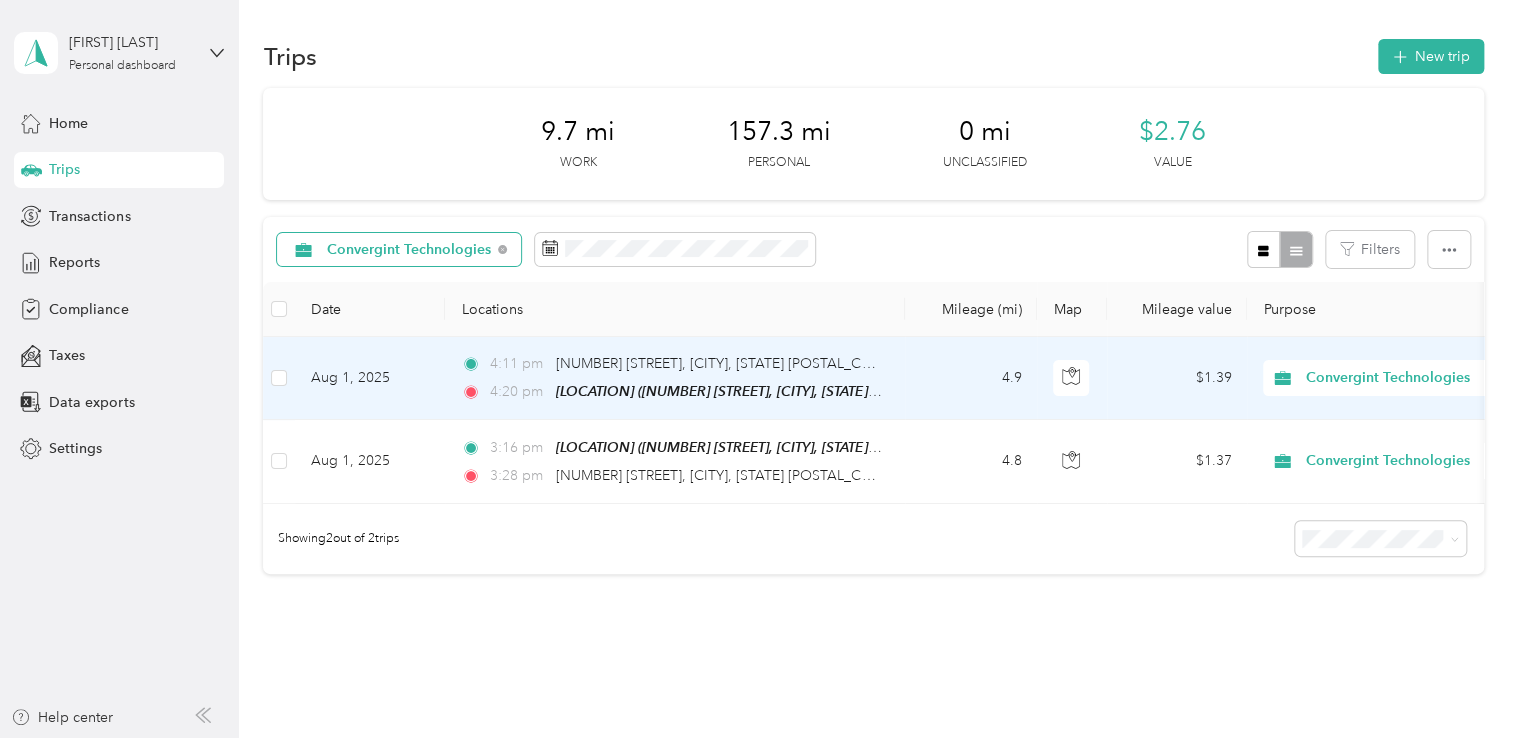 click on "Convergint Technologies" at bounding box center (1397, 378) 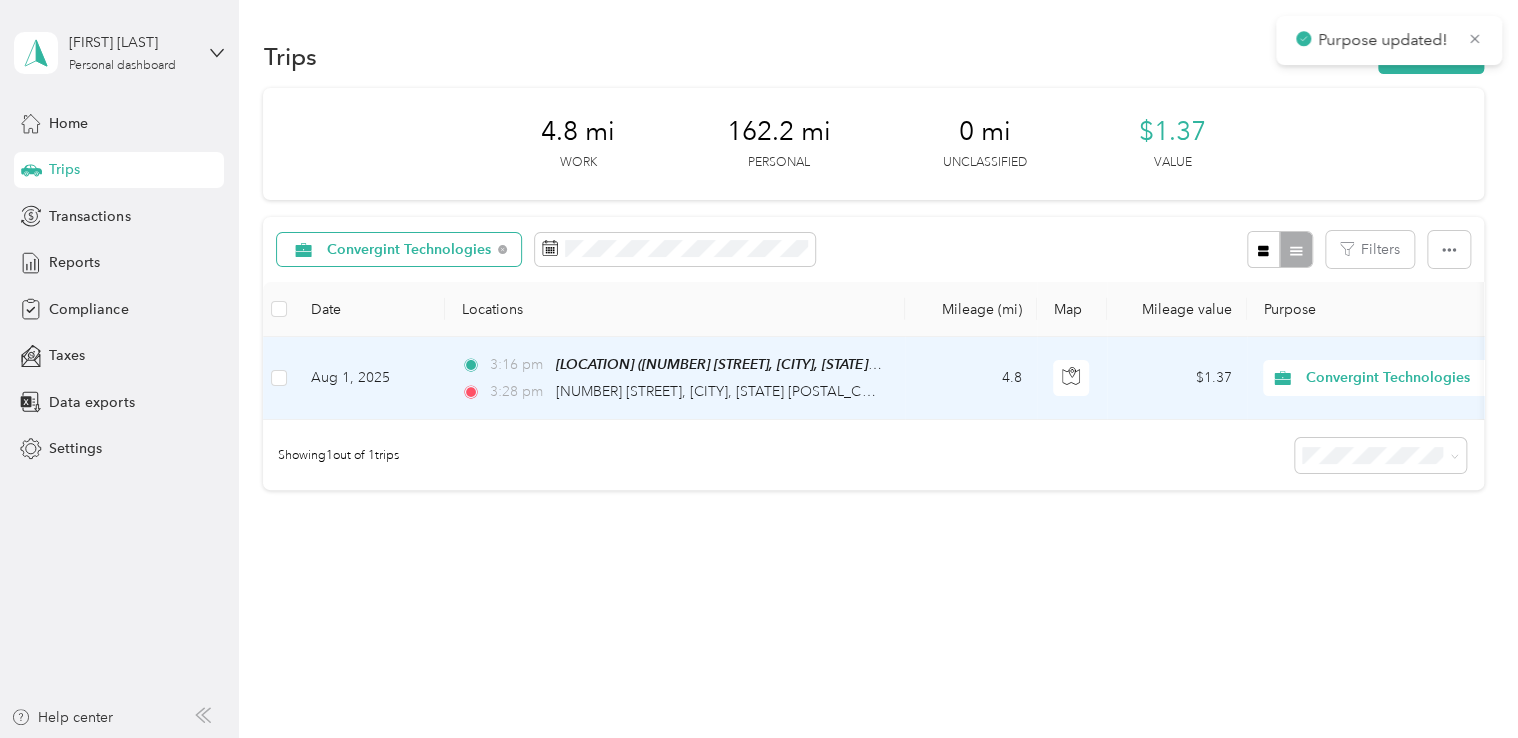 click on "Convergint Technologies" at bounding box center (1397, 378) 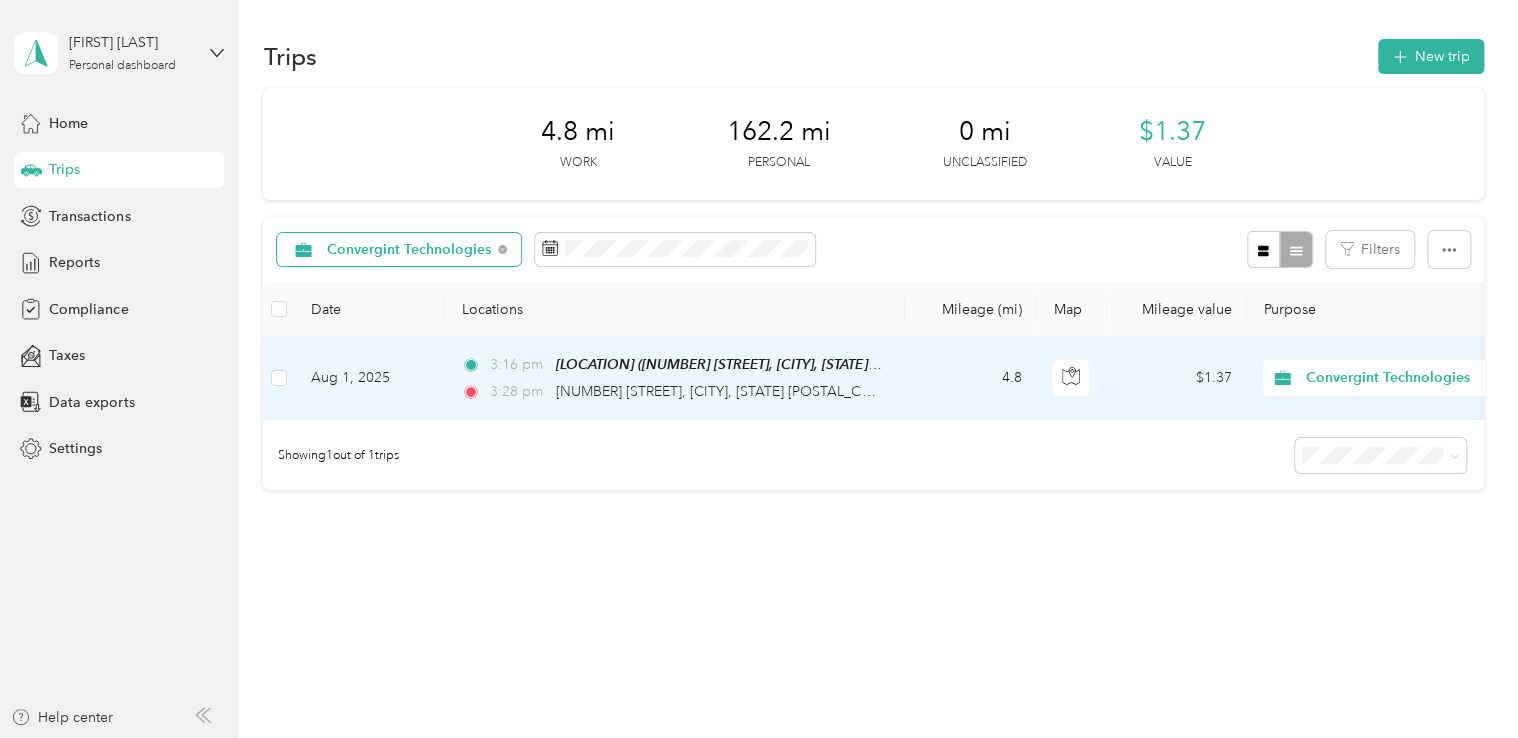 click on "Personal" at bounding box center (1390, 449) 